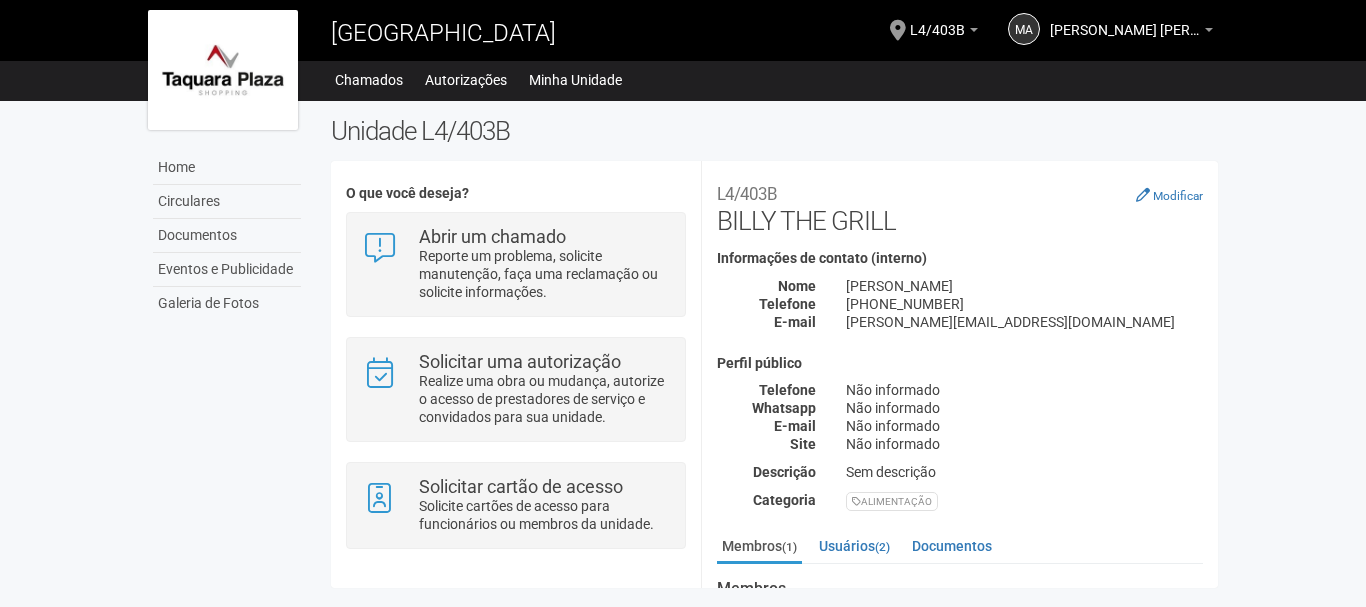 scroll, scrollTop: 0, scrollLeft: 0, axis: both 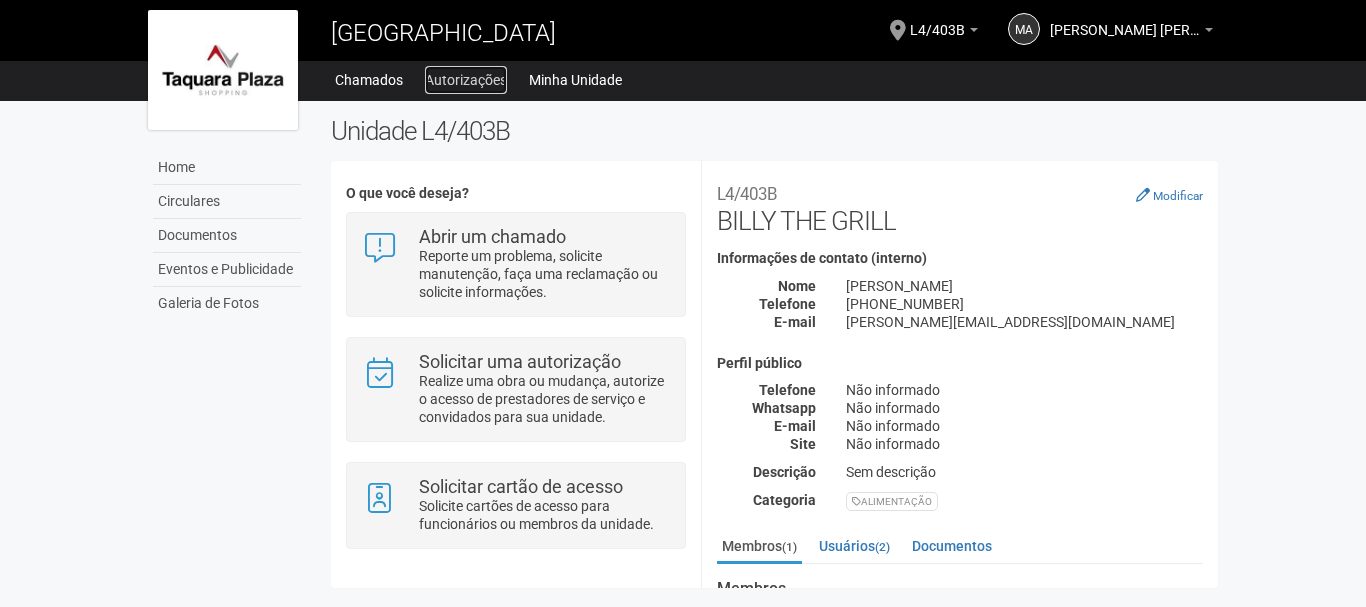 click on "Autorizações" at bounding box center [466, 80] 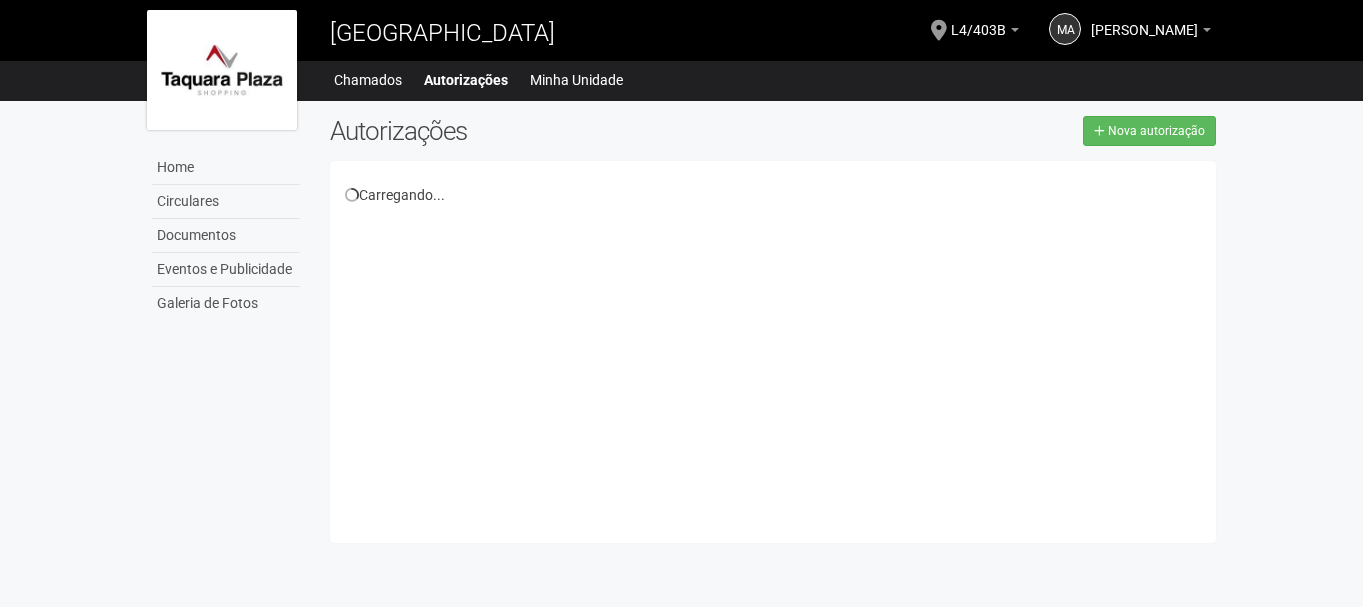 scroll, scrollTop: 0, scrollLeft: 0, axis: both 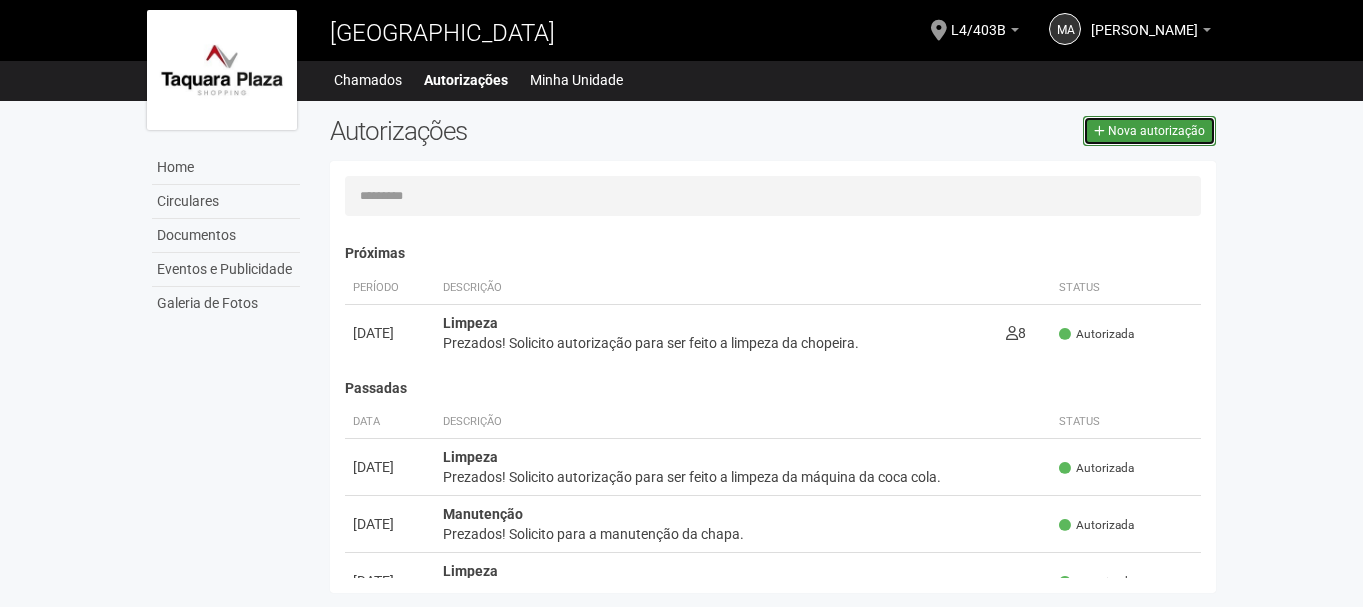 click on "Nova autorização" at bounding box center (1156, 131) 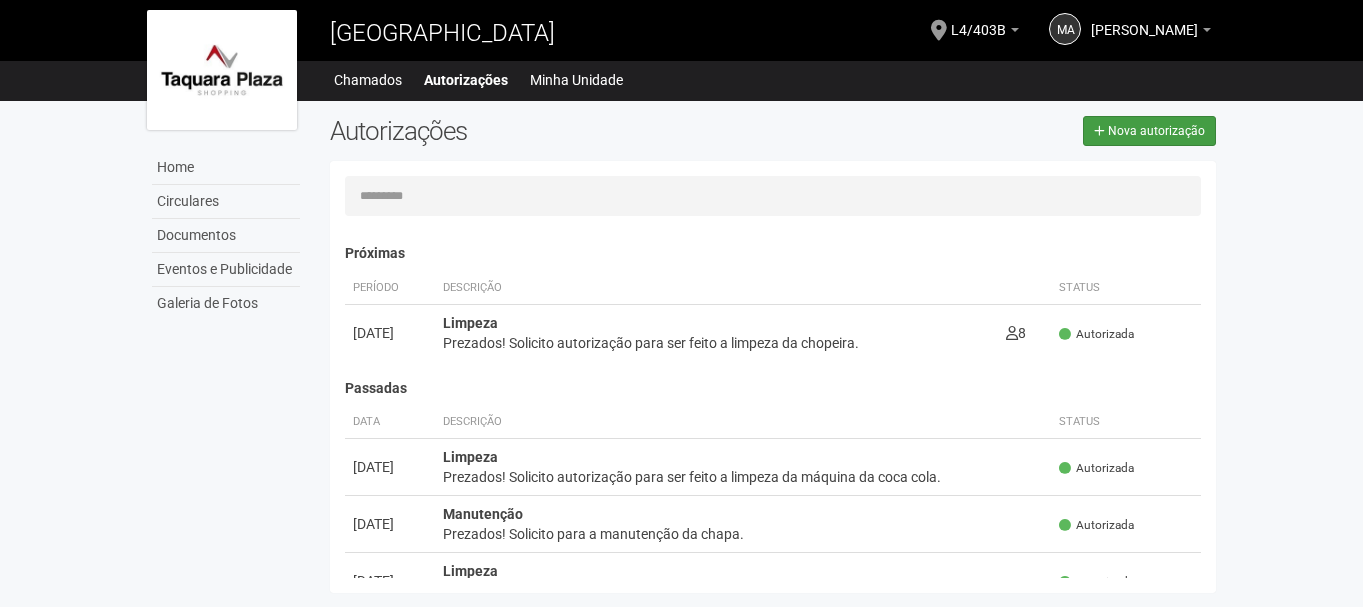 select on "**" 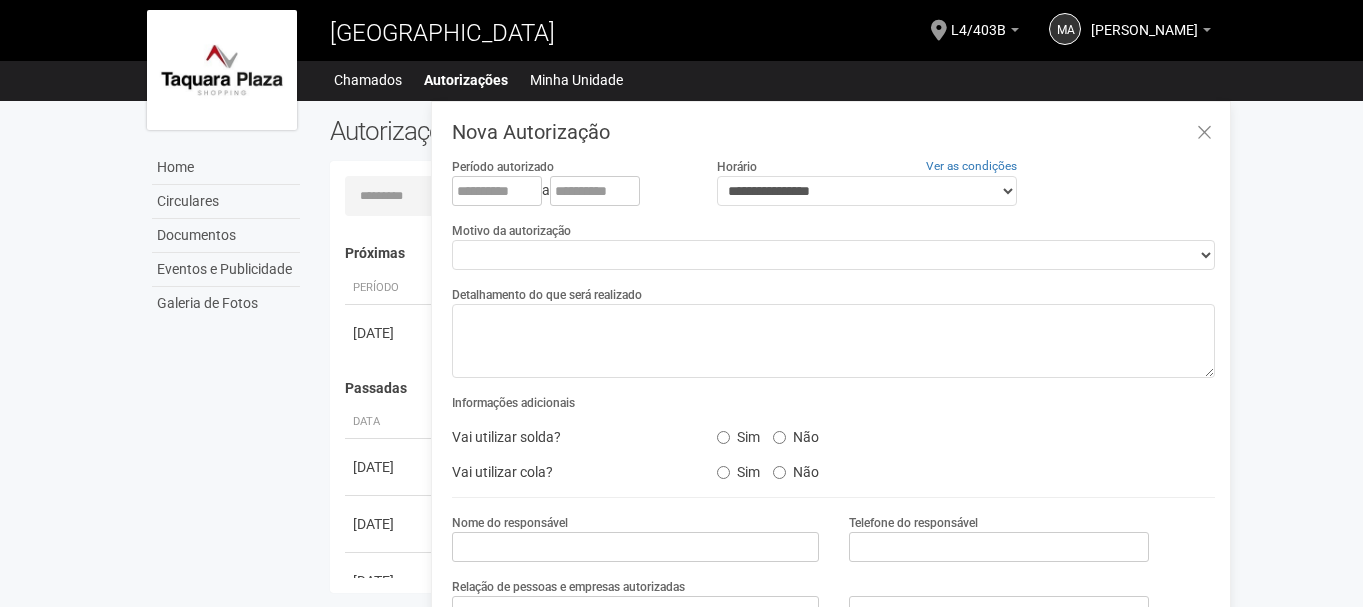 scroll, scrollTop: 31, scrollLeft: 0, axis: vertical 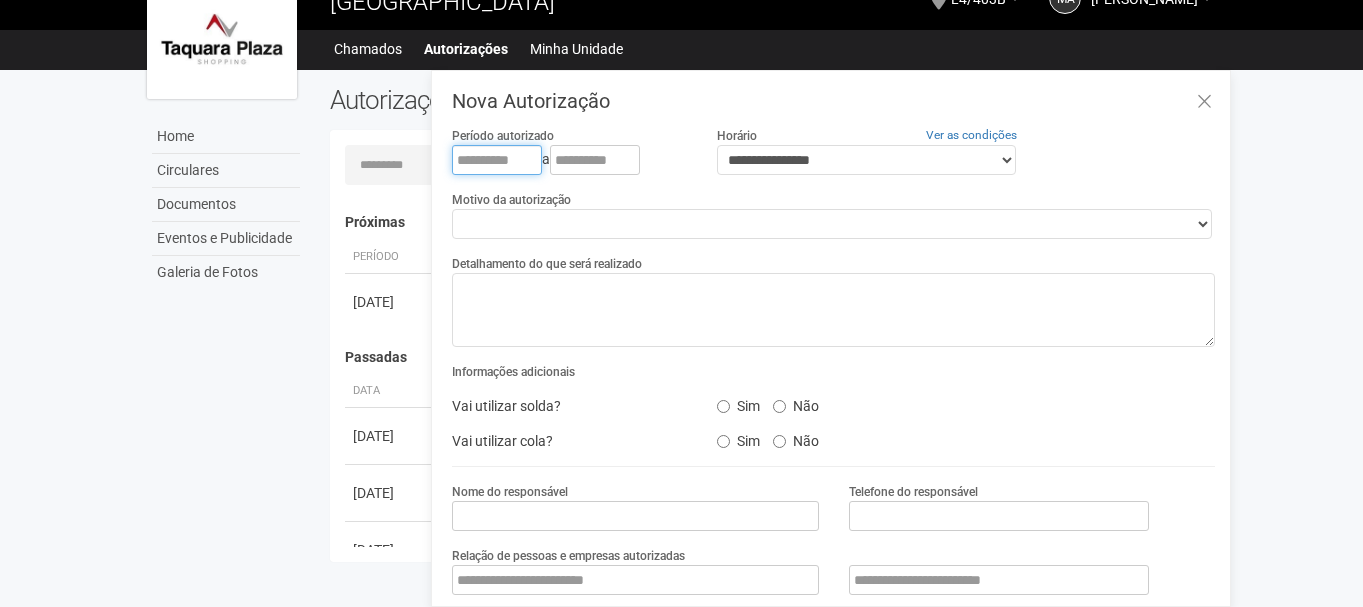click at bounding box center [497, 160] 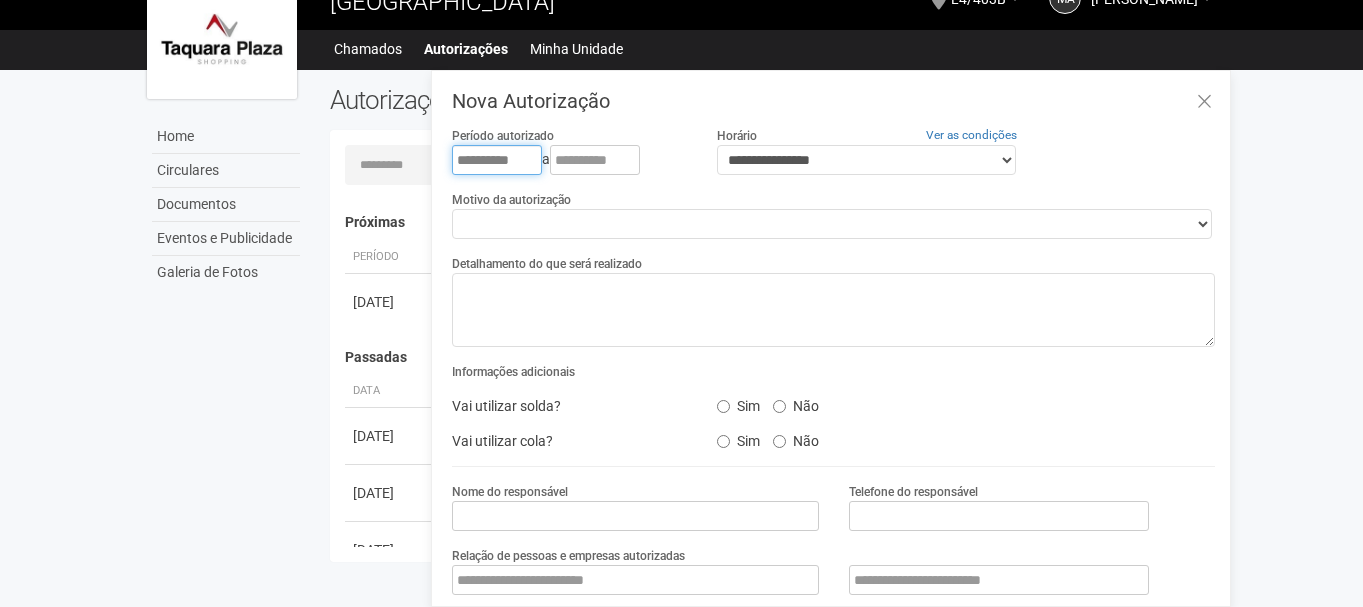 type on "**********" 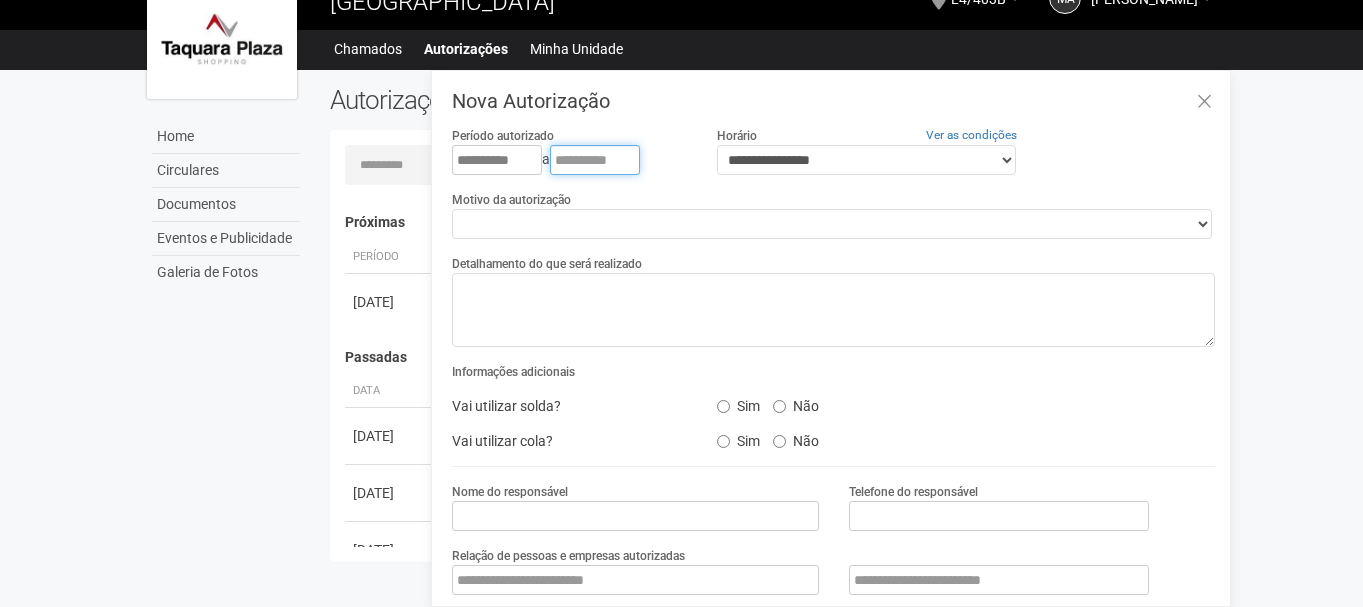 click at bounding box center (595, 160) 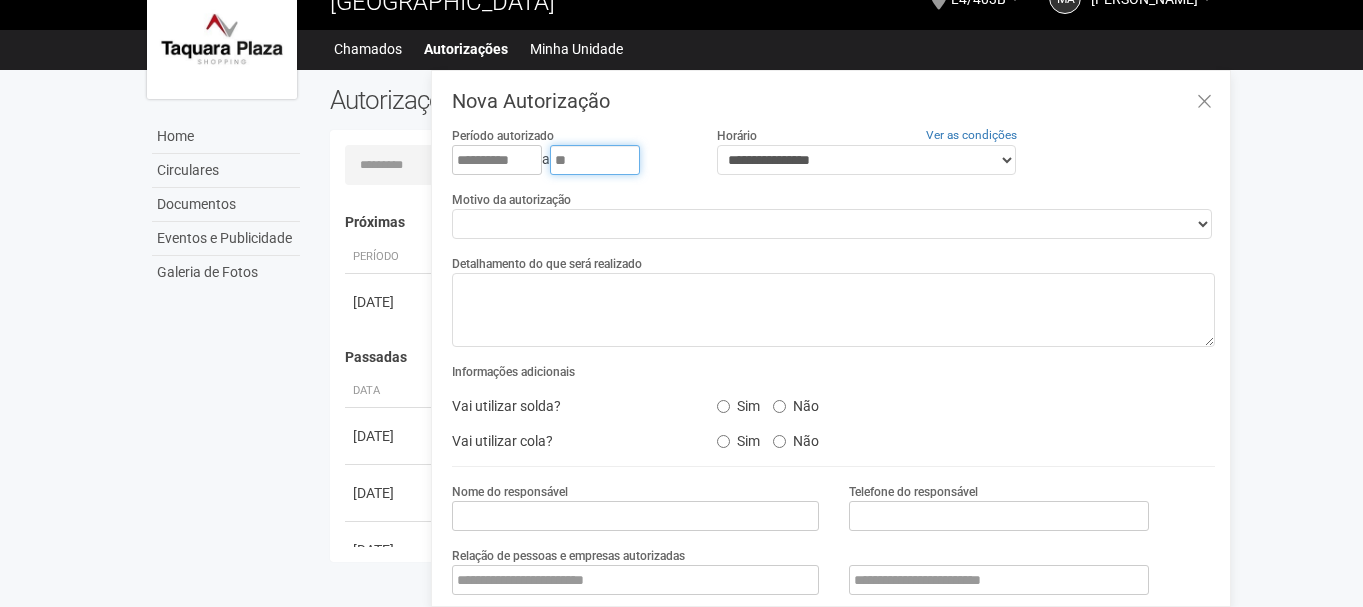 type on "*" 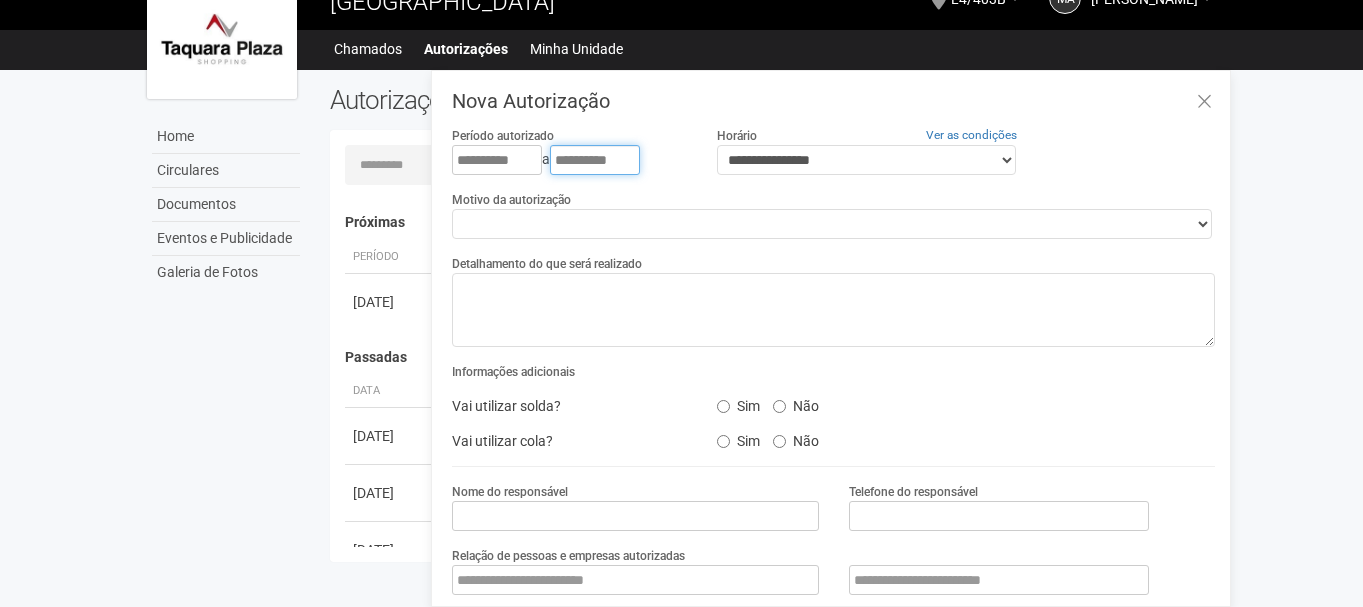 type on "**********" 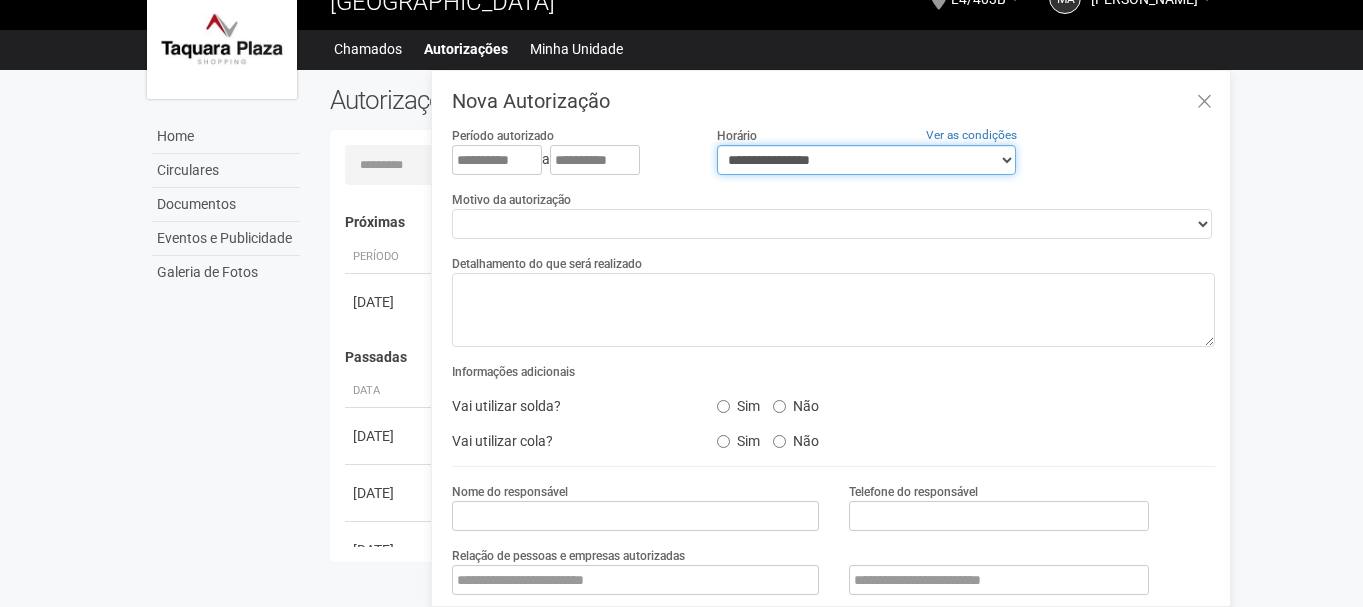 click on "**********" at bounding box center [866, 160] 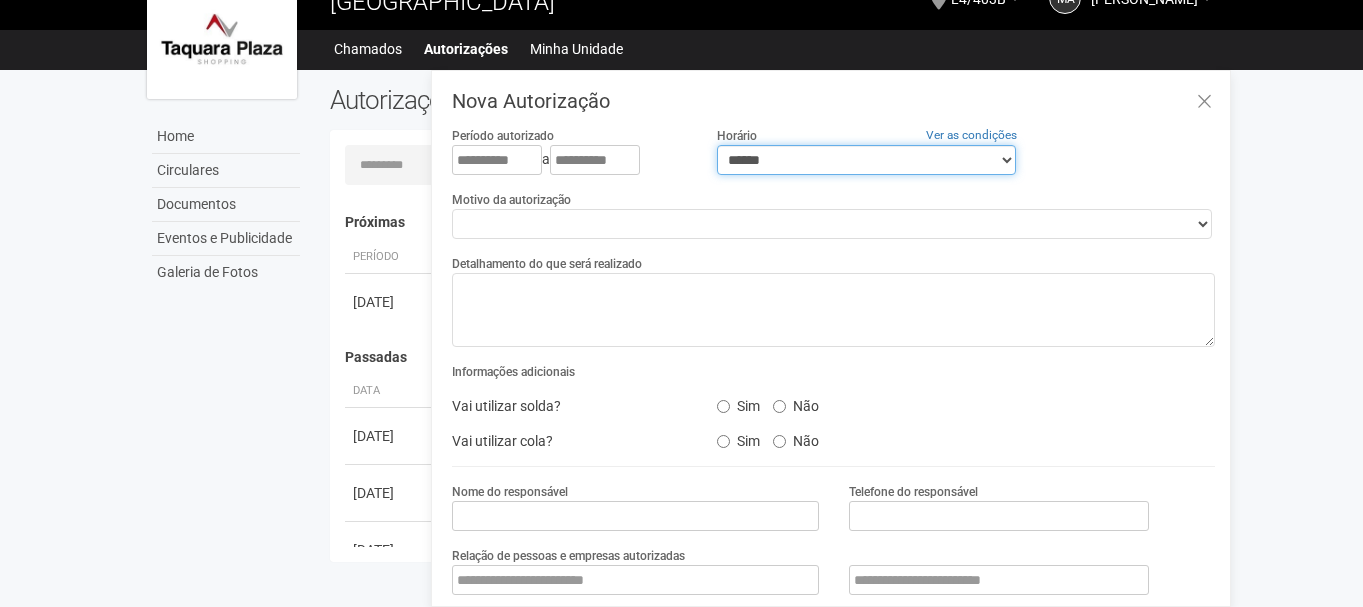 click on "**********" at bounding box center (866, 160) 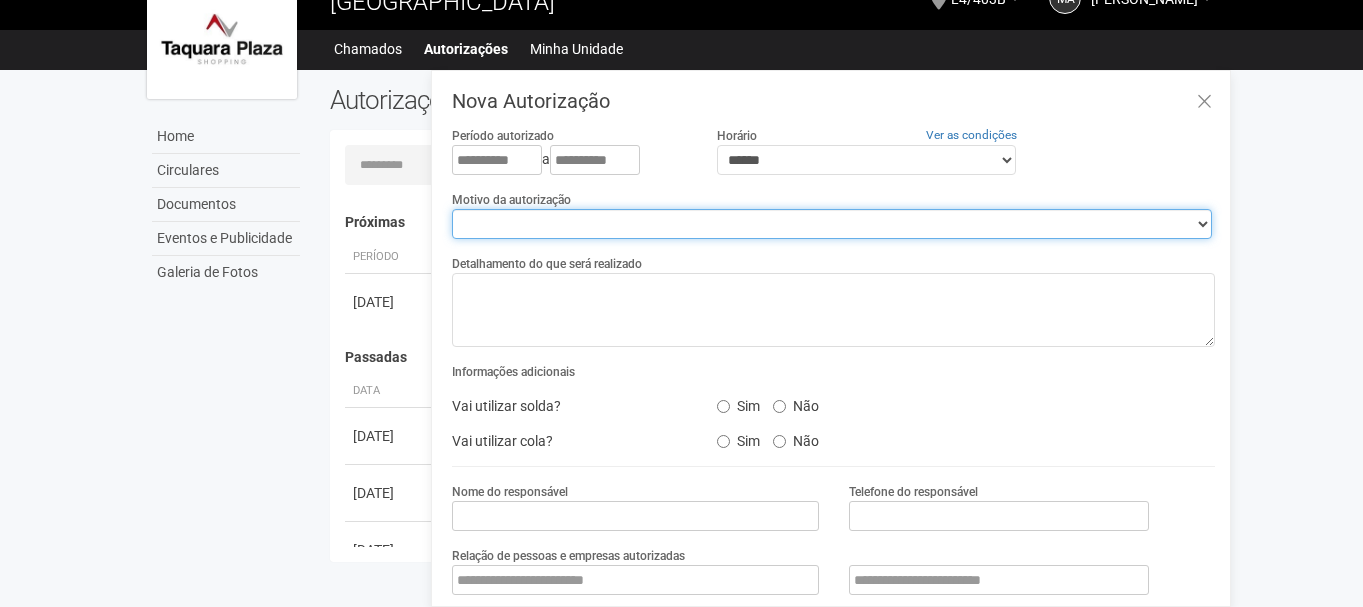 click on "**********" at bounding box center (832, 224) 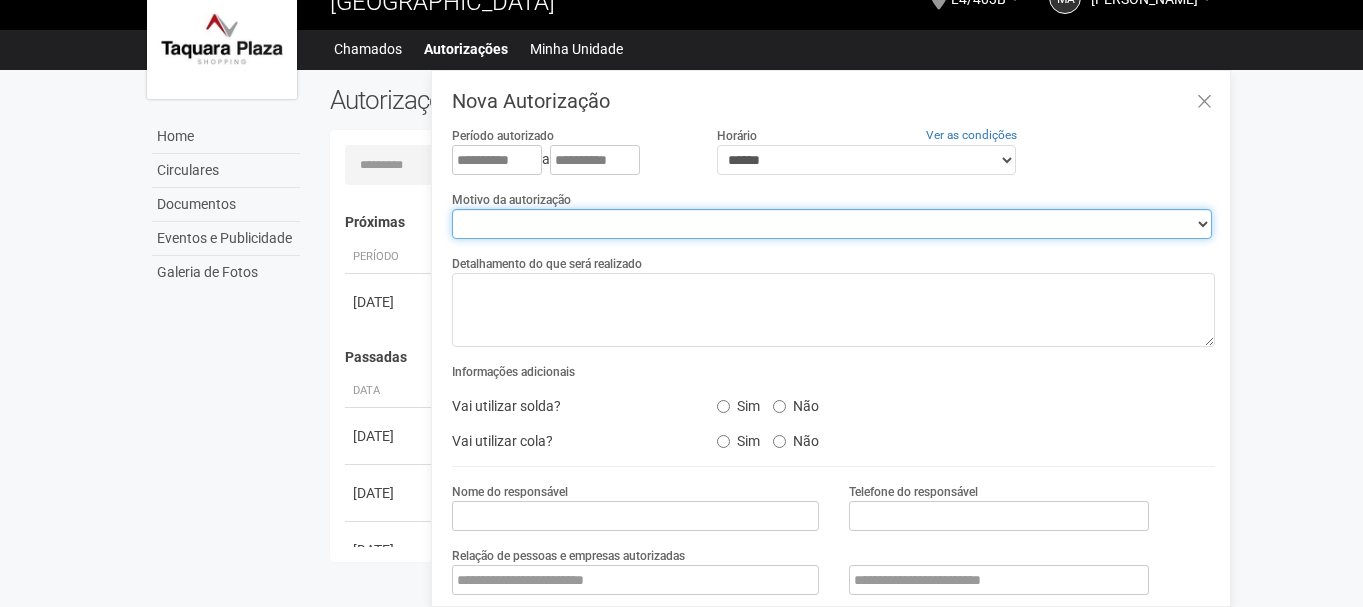 select on "*******" 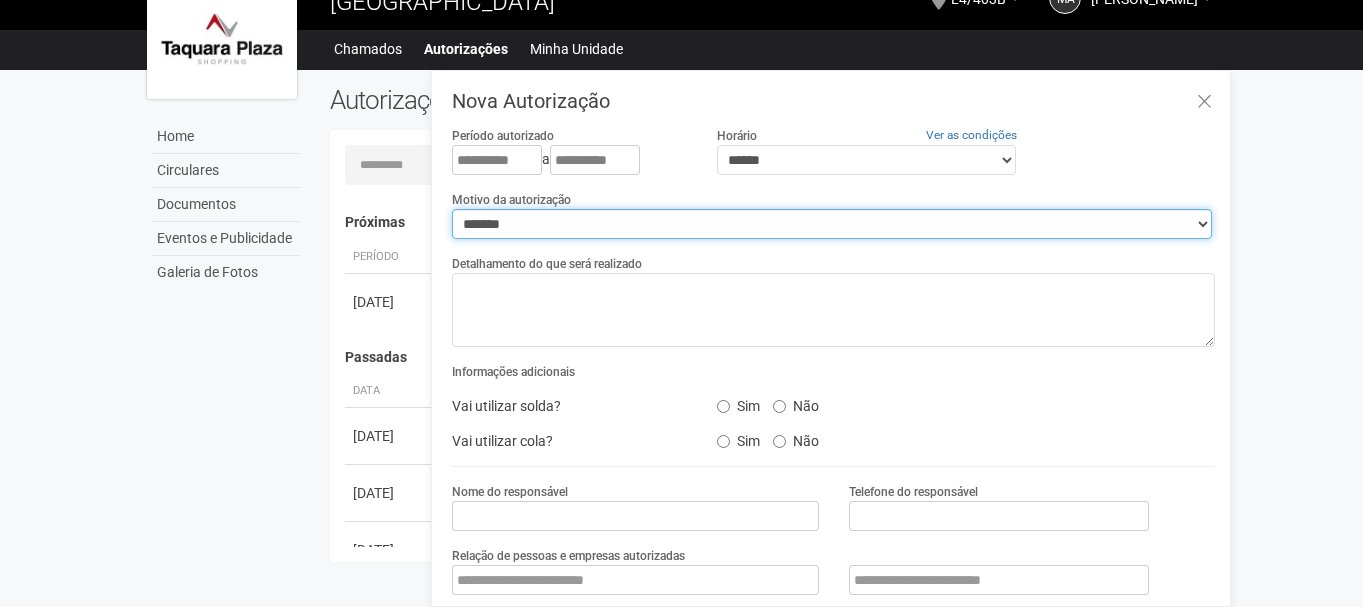 click on "**********" at bounding box center (832, 224) 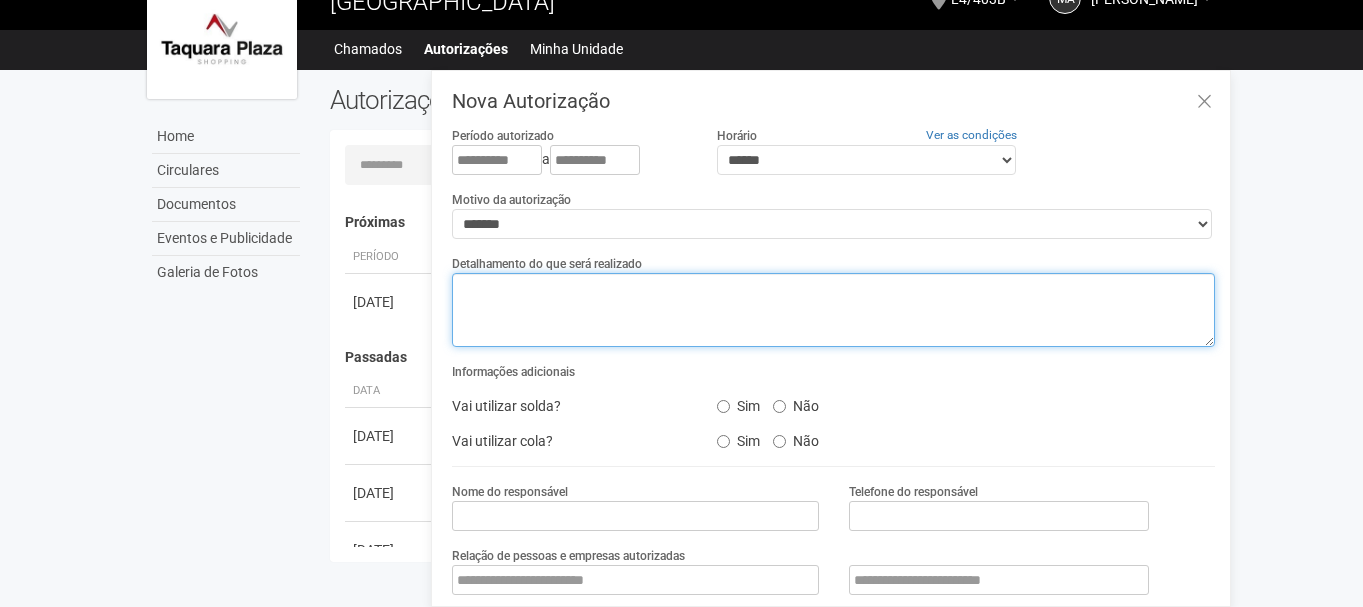 click at bounding box center [833, 310] 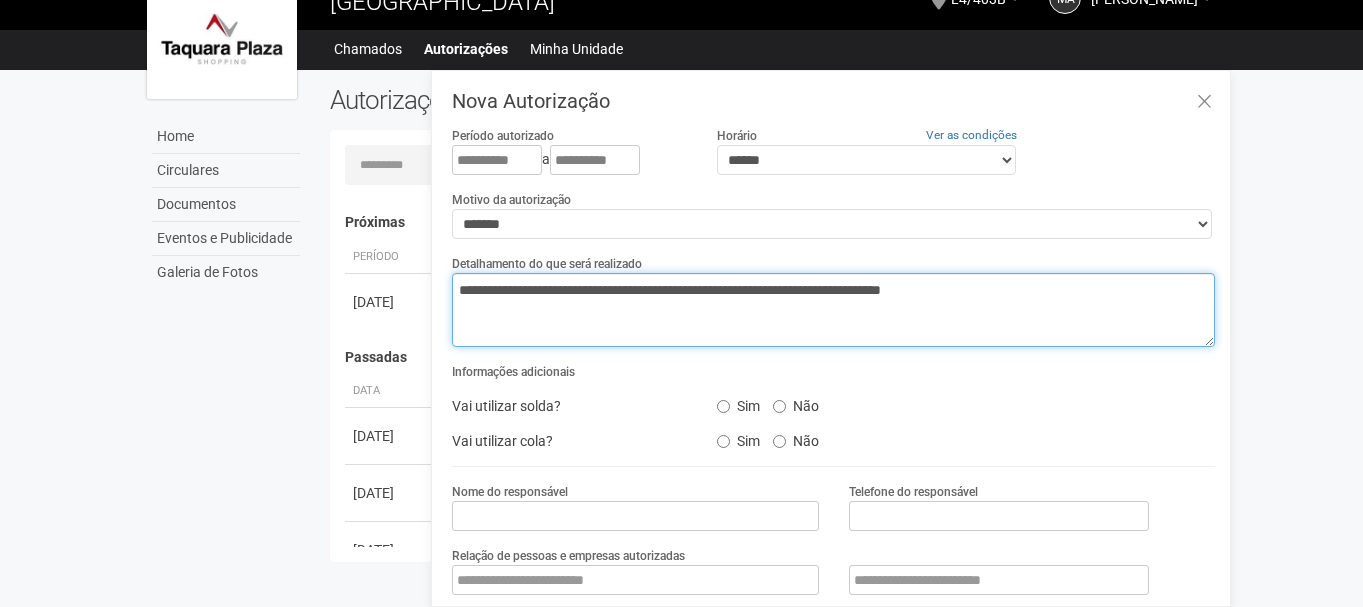 type on "**********" 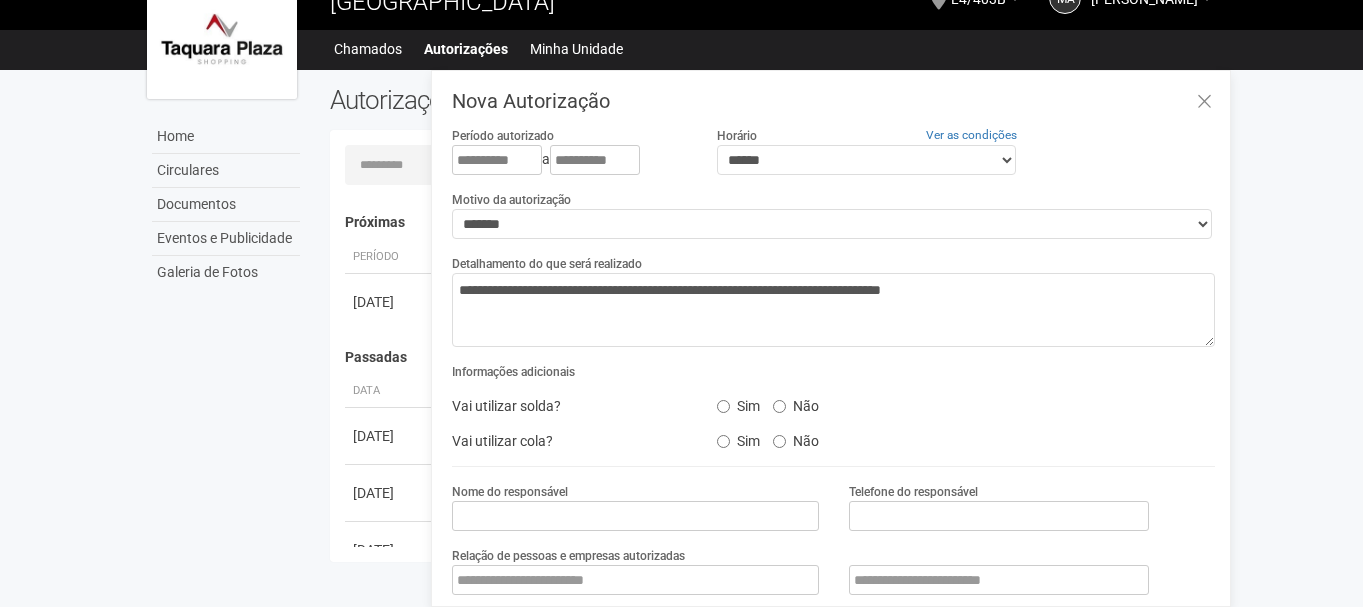 click on "Não" at bounding box center [796, 403] 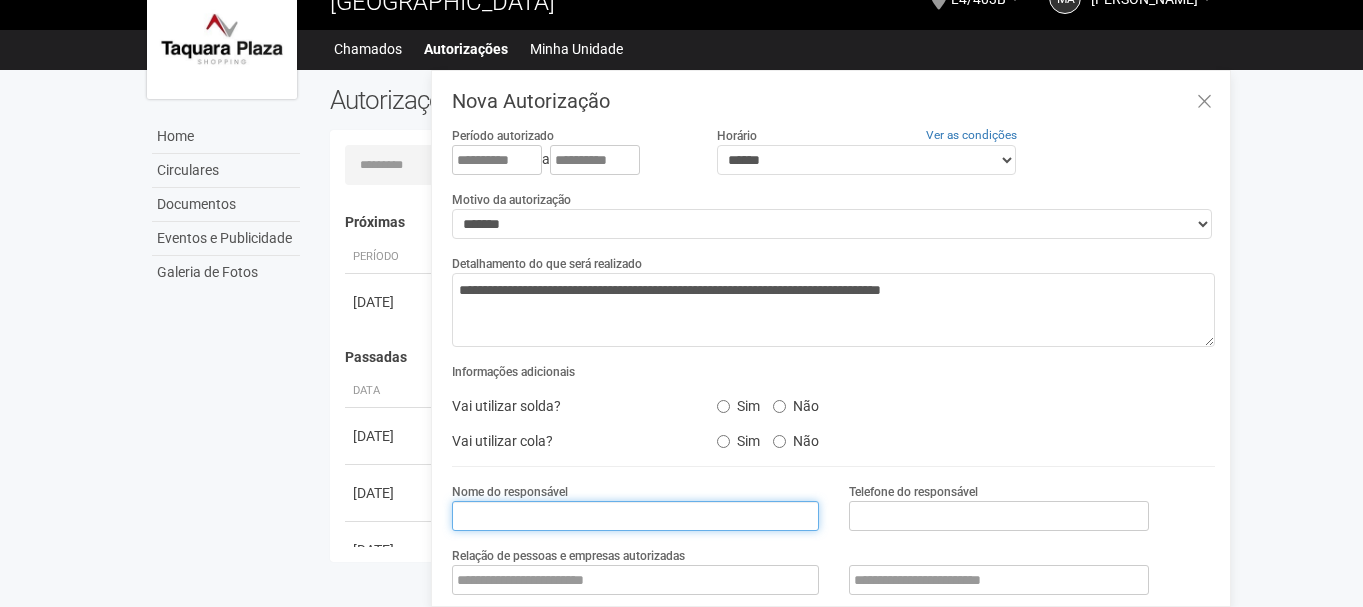 click at bounding box center (635, 516) 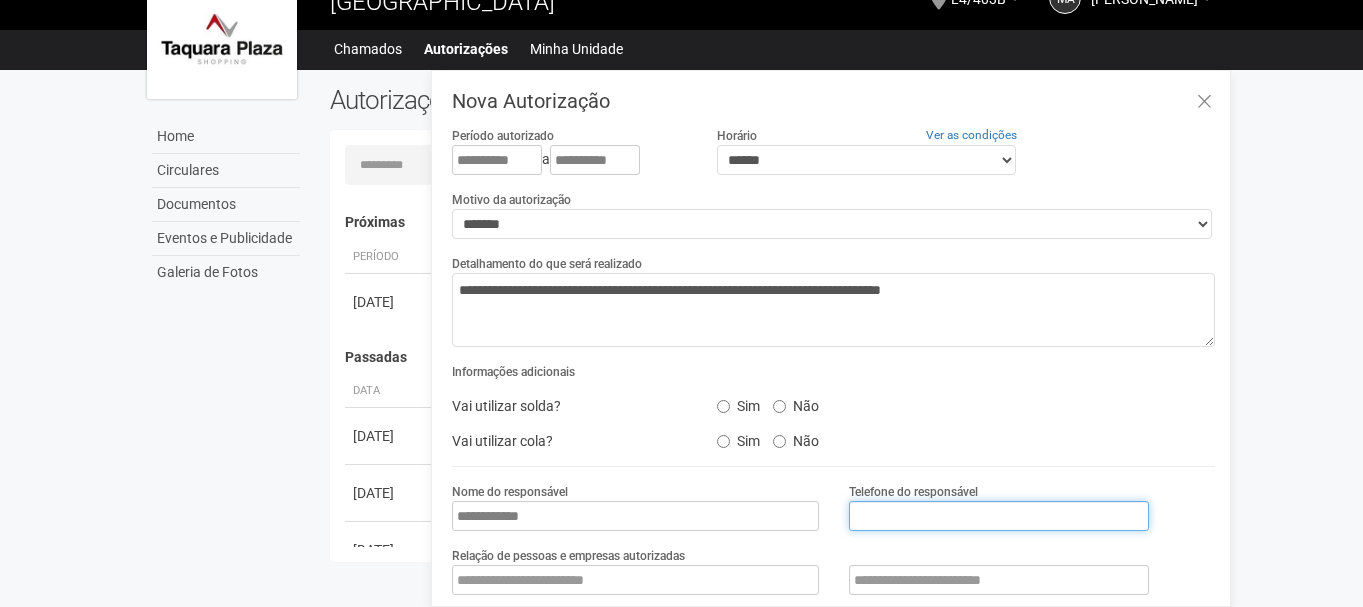 click at bounding box center [999, 516] 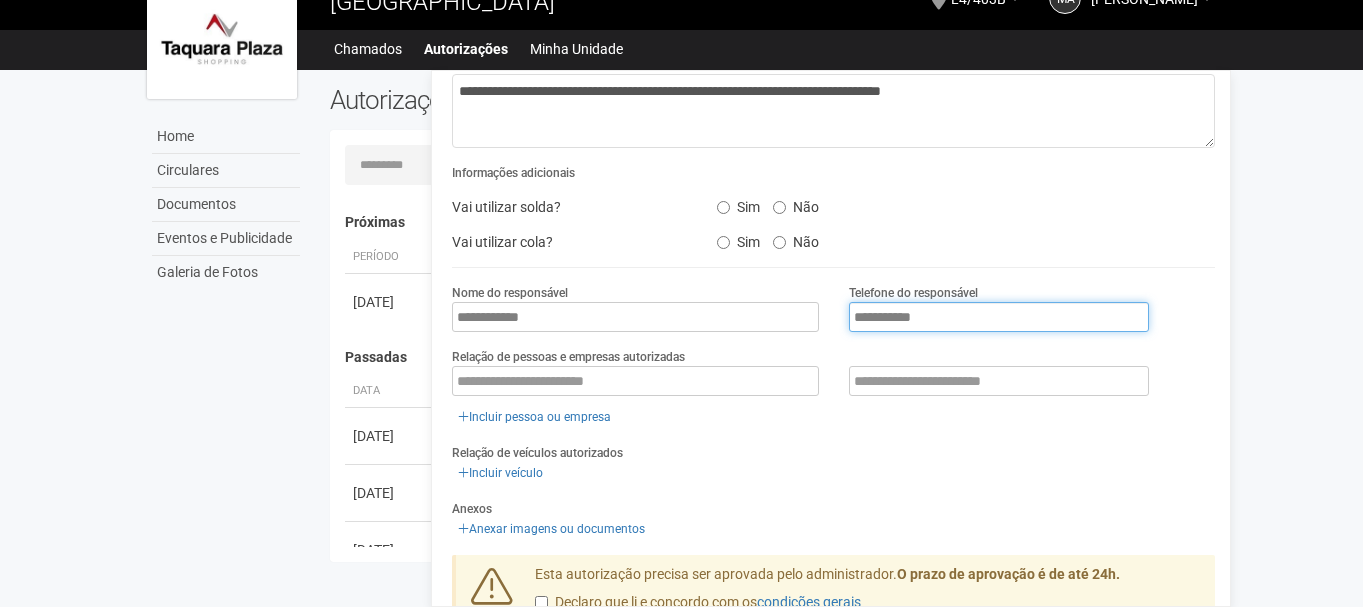 scroll, scrollTop: 222, scrollLeft: 0, axis: vertical 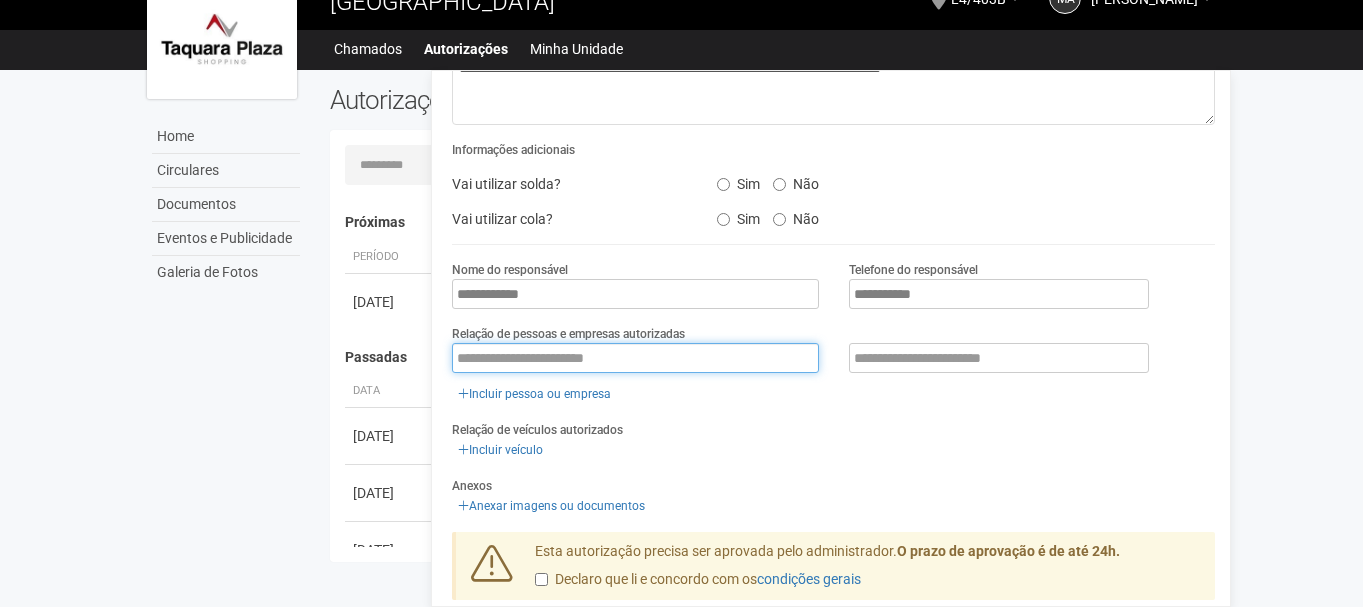 click at bounding box center (635, 358) 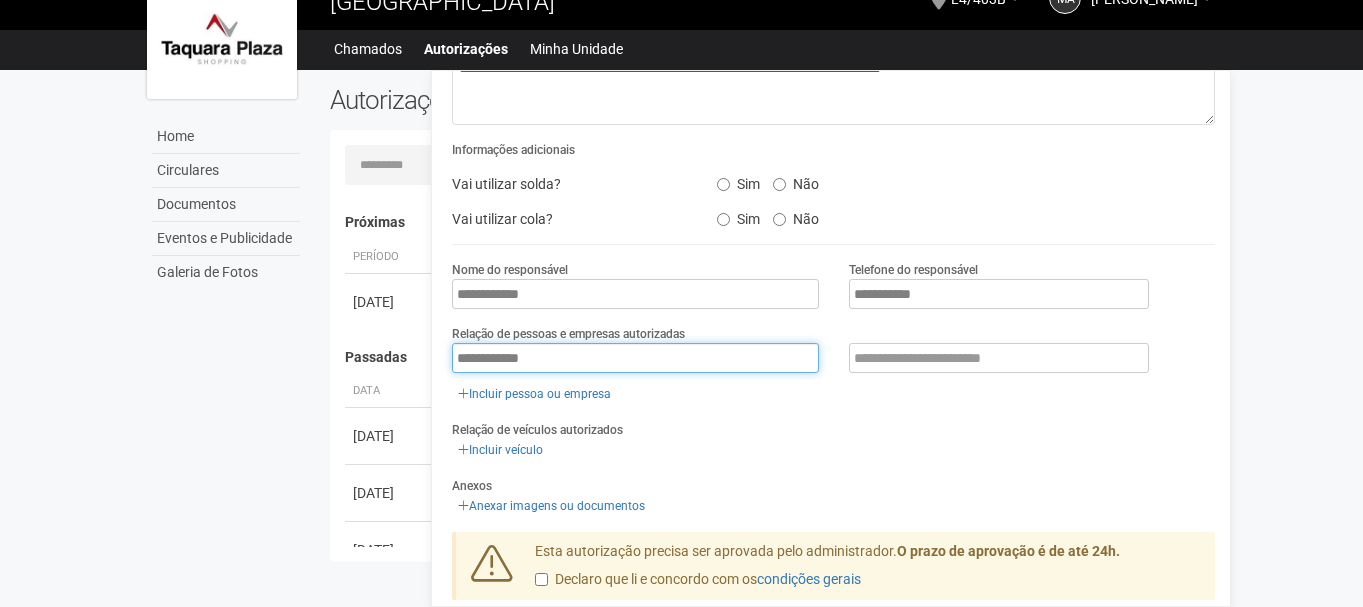 type on "**********" 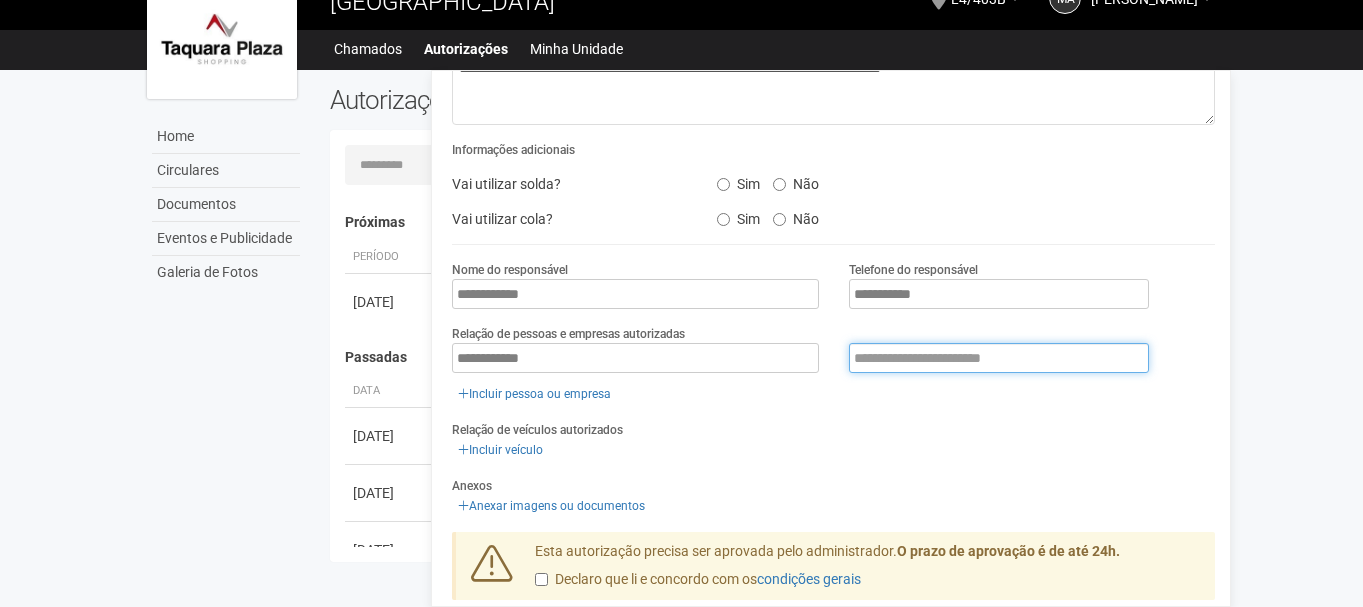 click at bounding box center (999, 358) 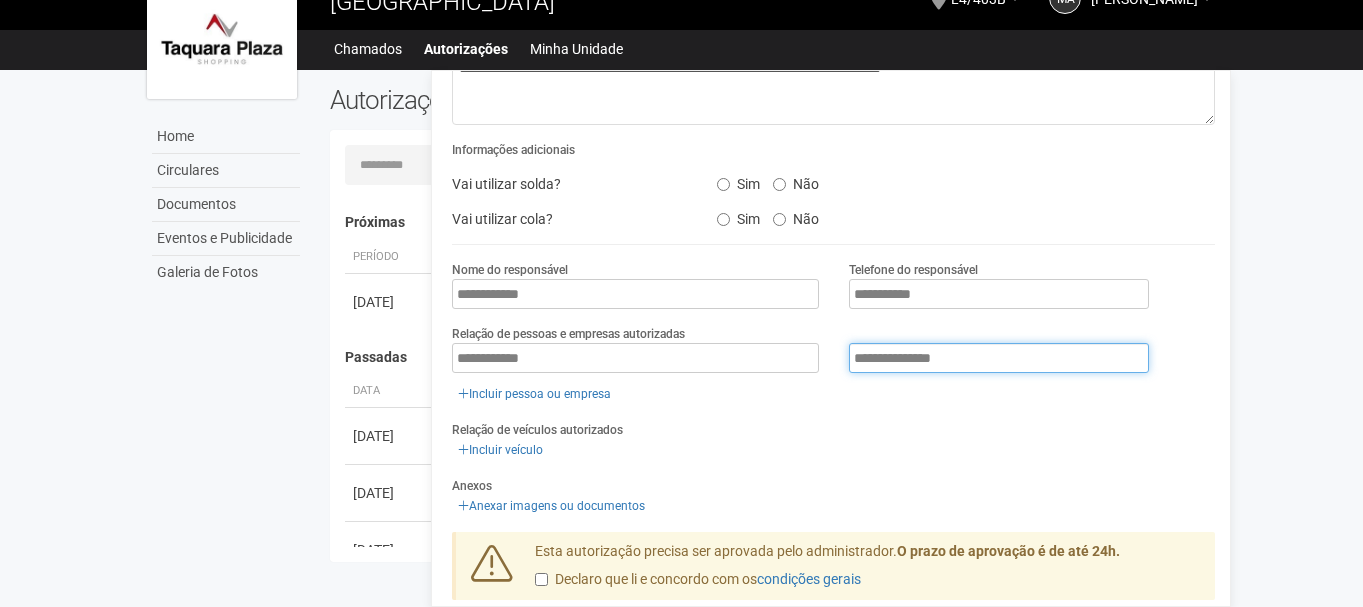 type on "**********" 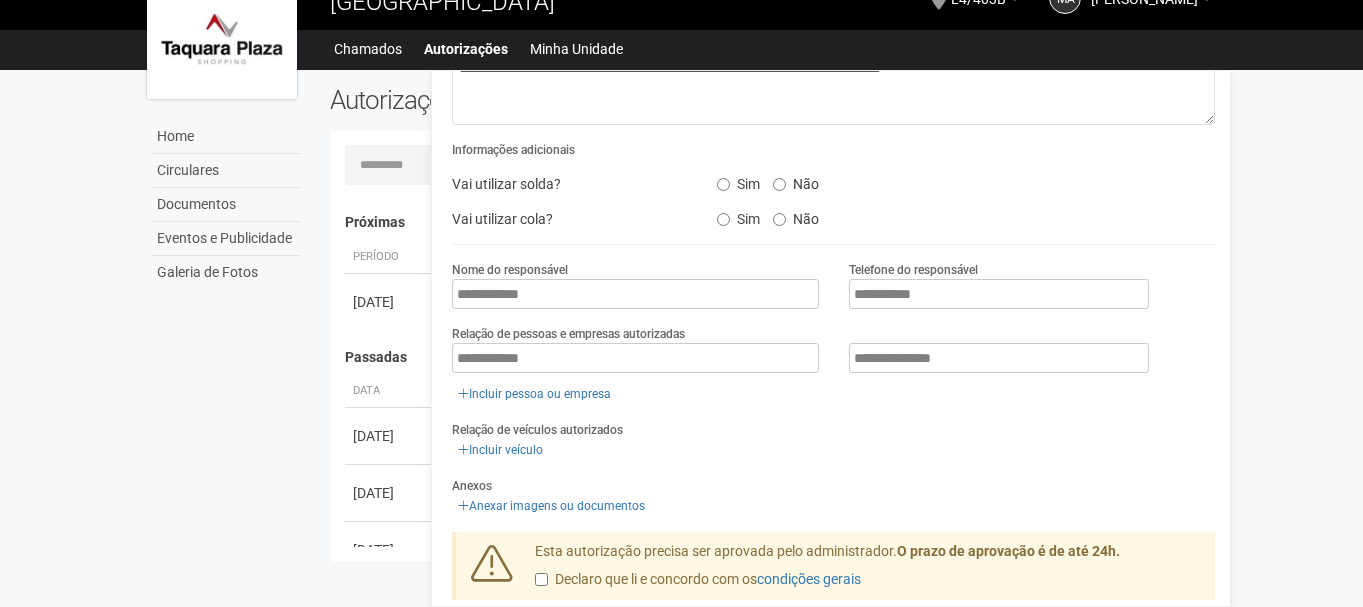 click on "Relação de veículos autorizados
Incluir veículo" at bounding box center (833, 440) 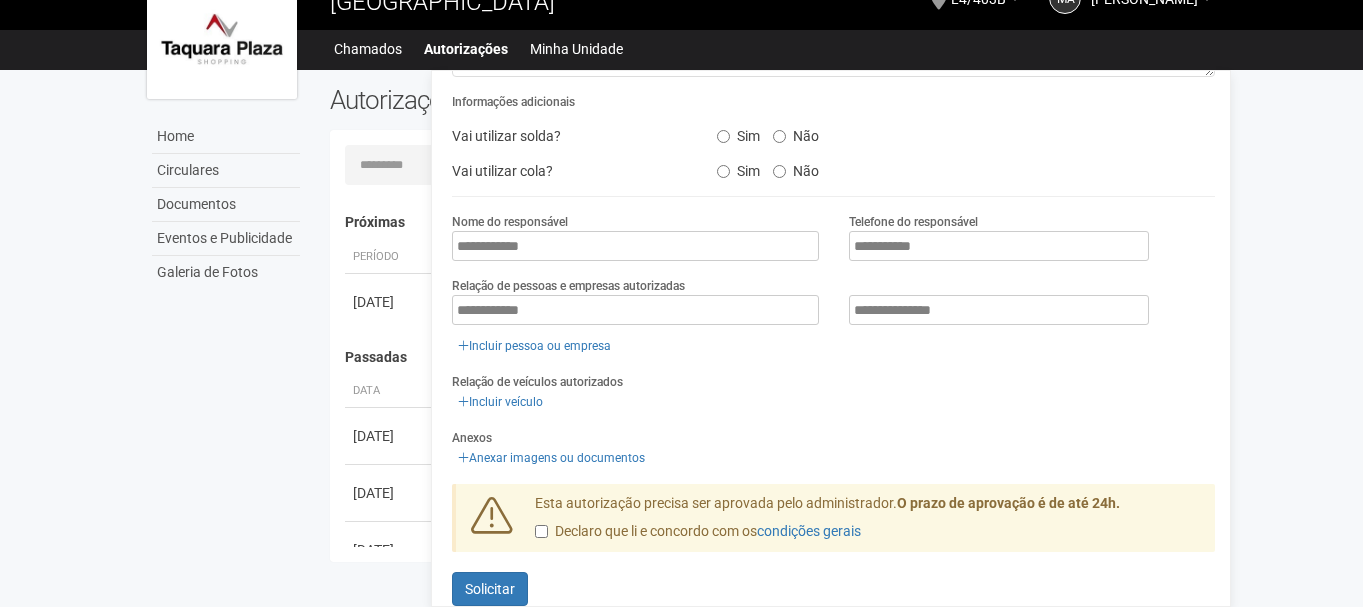 scroll, scrollTop: 295, scrollLeft: 0, axis: vertical 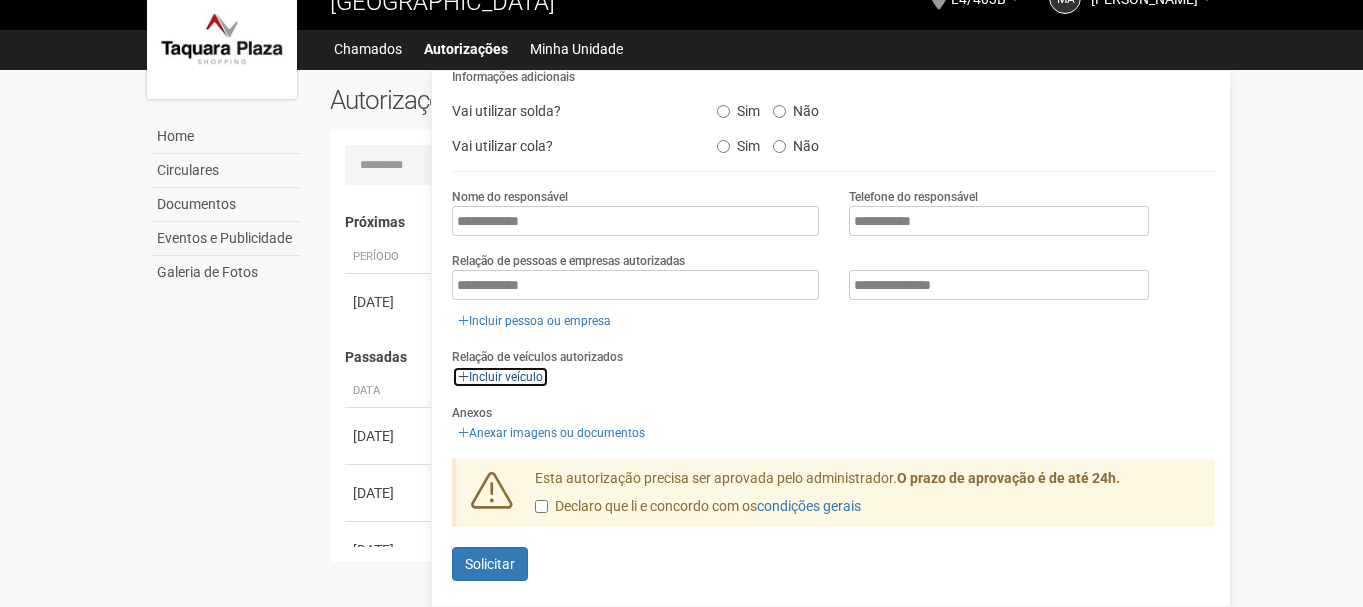 click on "Incluir veículo" at bounding box center (500, 377) 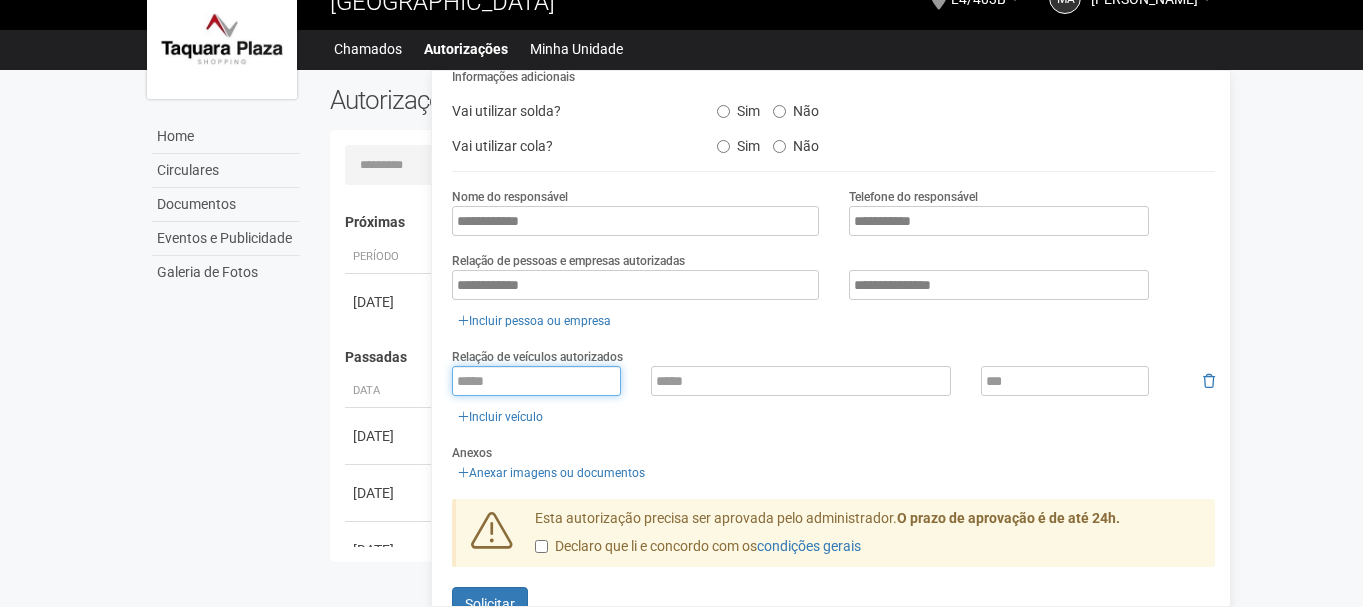 click at bounding box center [536, 381] 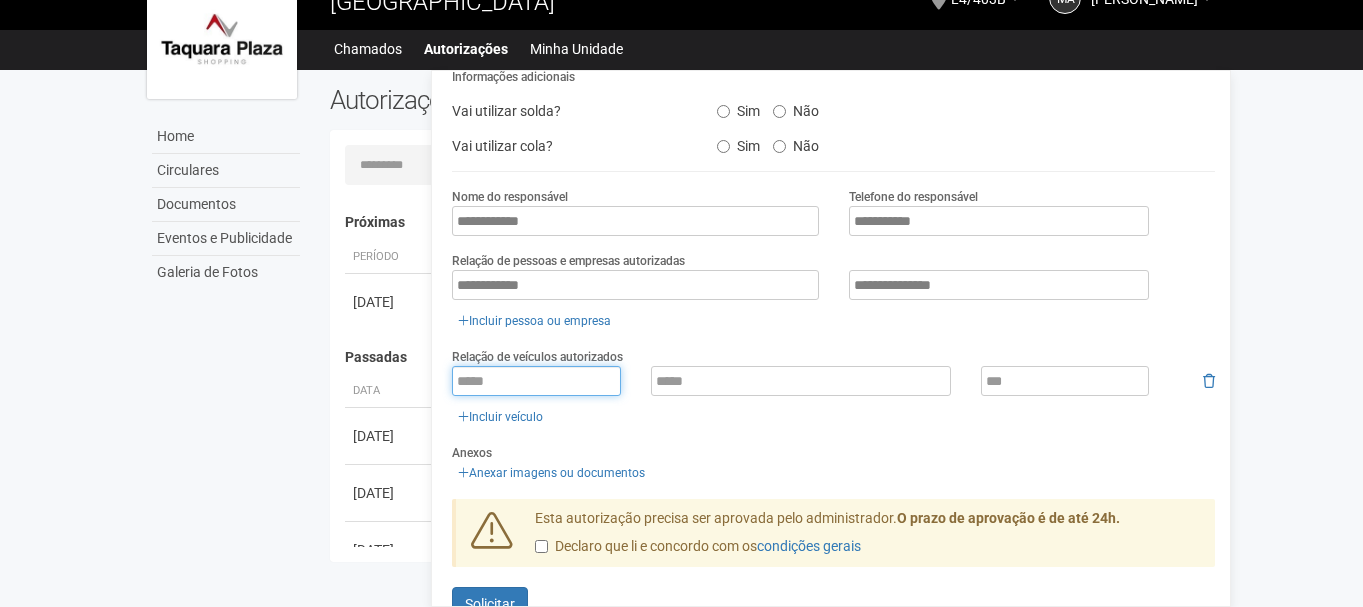 paste on "*******" 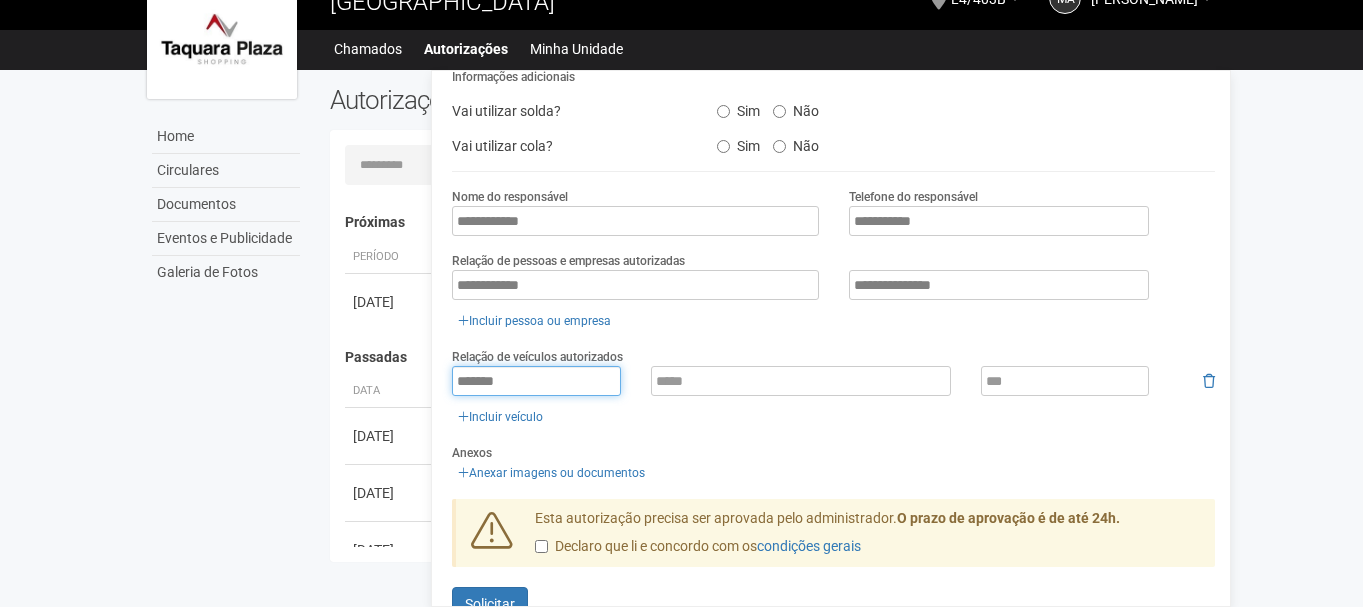 type on "*******" 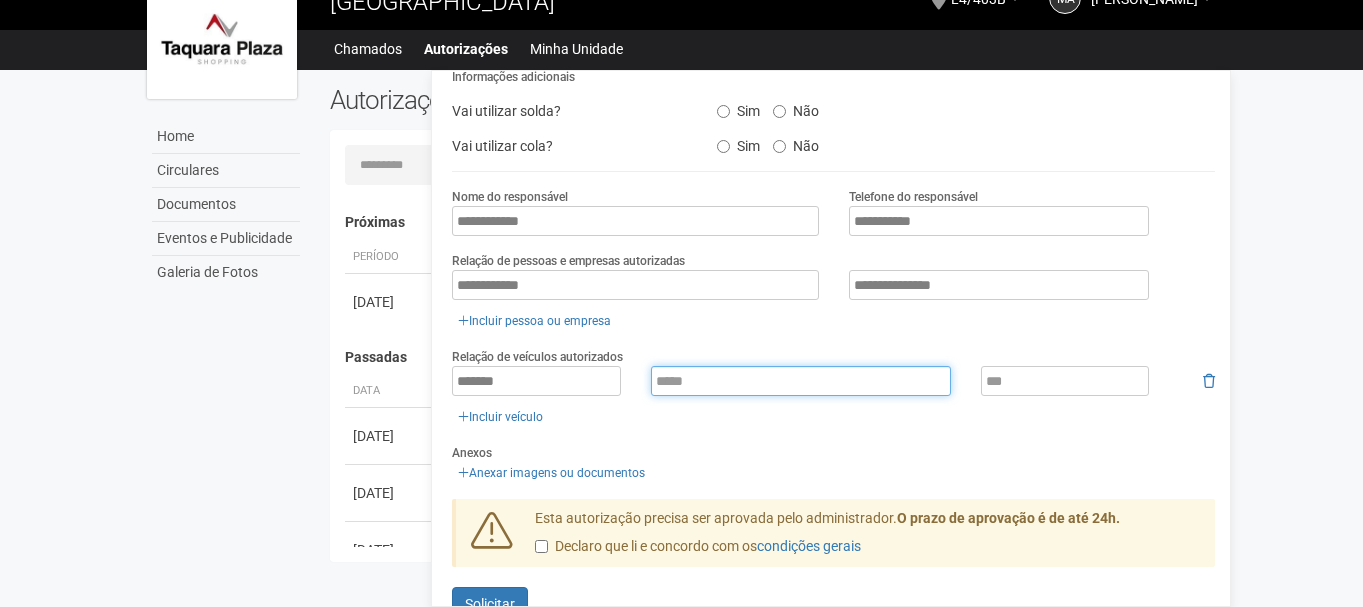click at bounding box center [801, 381] 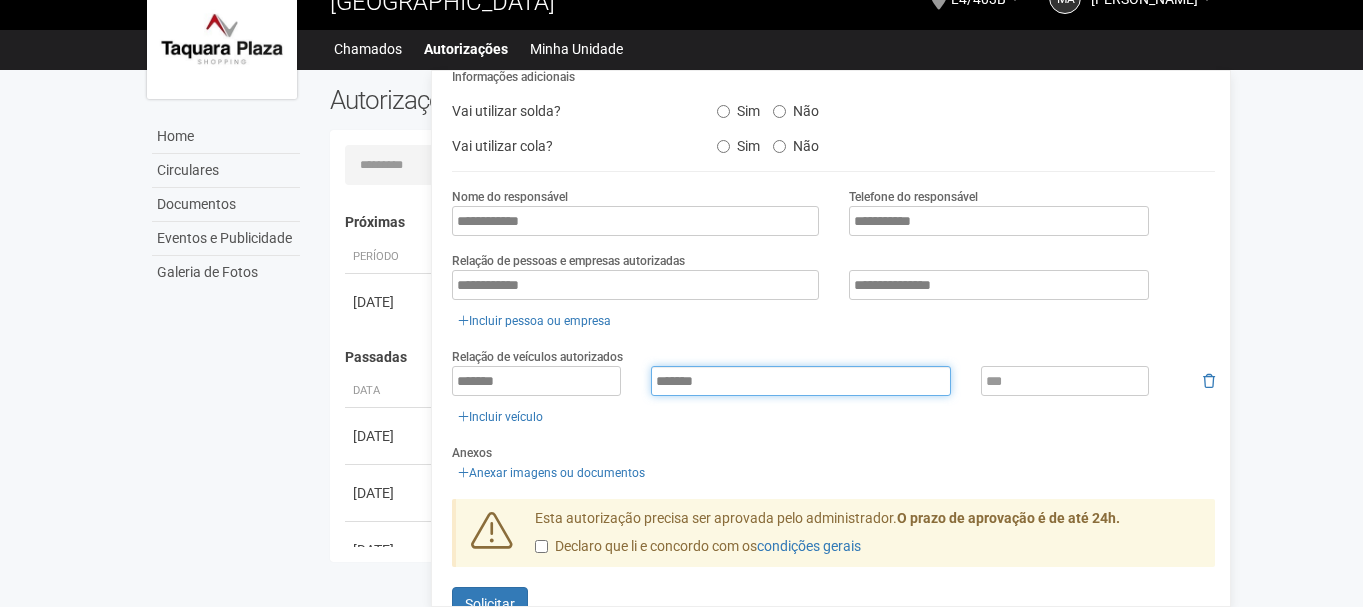 type on "*******" 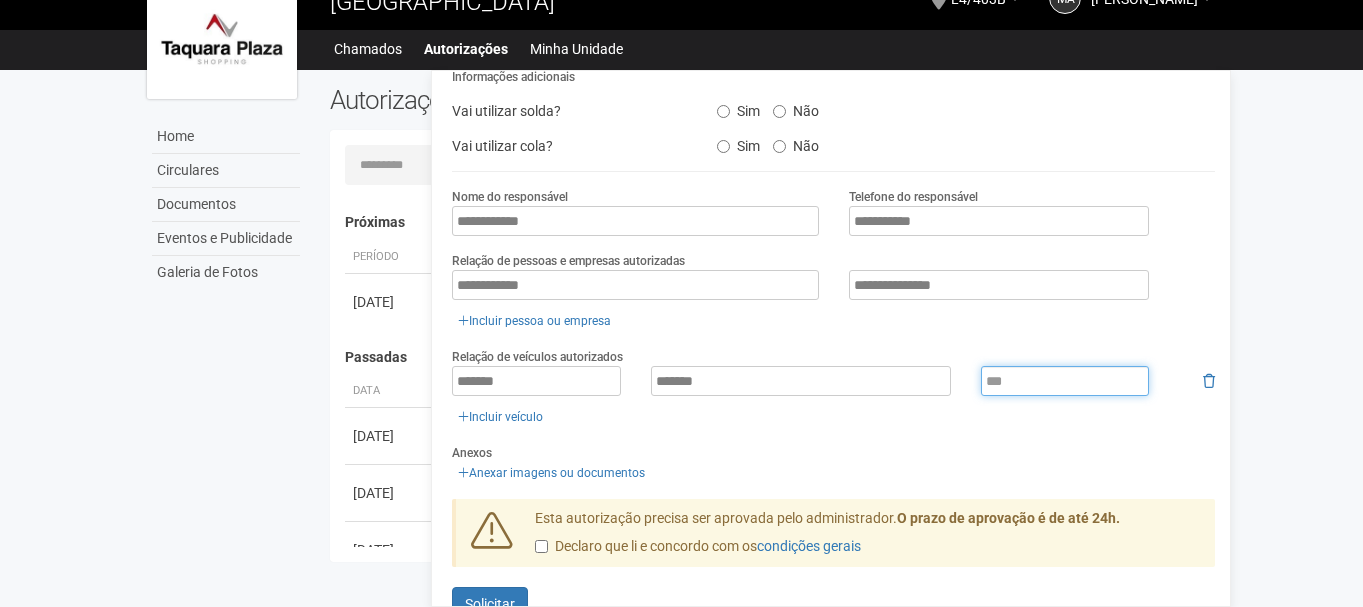 click at bounding box center [1065, 381] 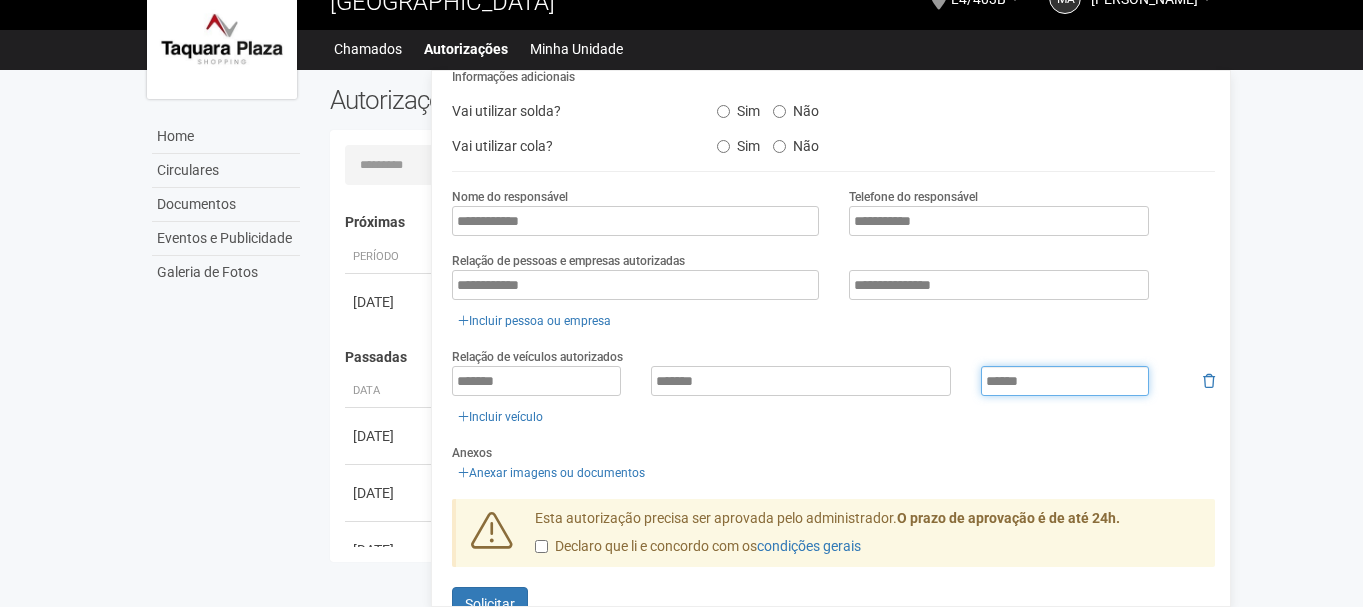 type on "******" 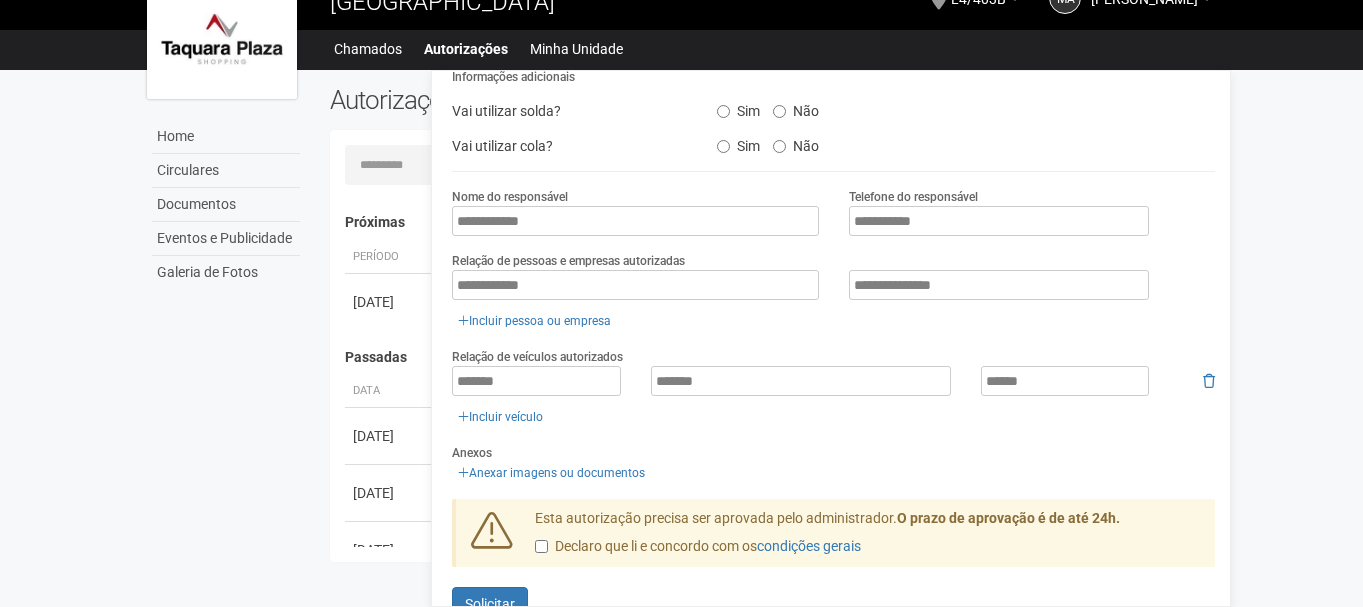 click on "*******
*******
******
Incluir veículo" at bounding box center (833, 397) 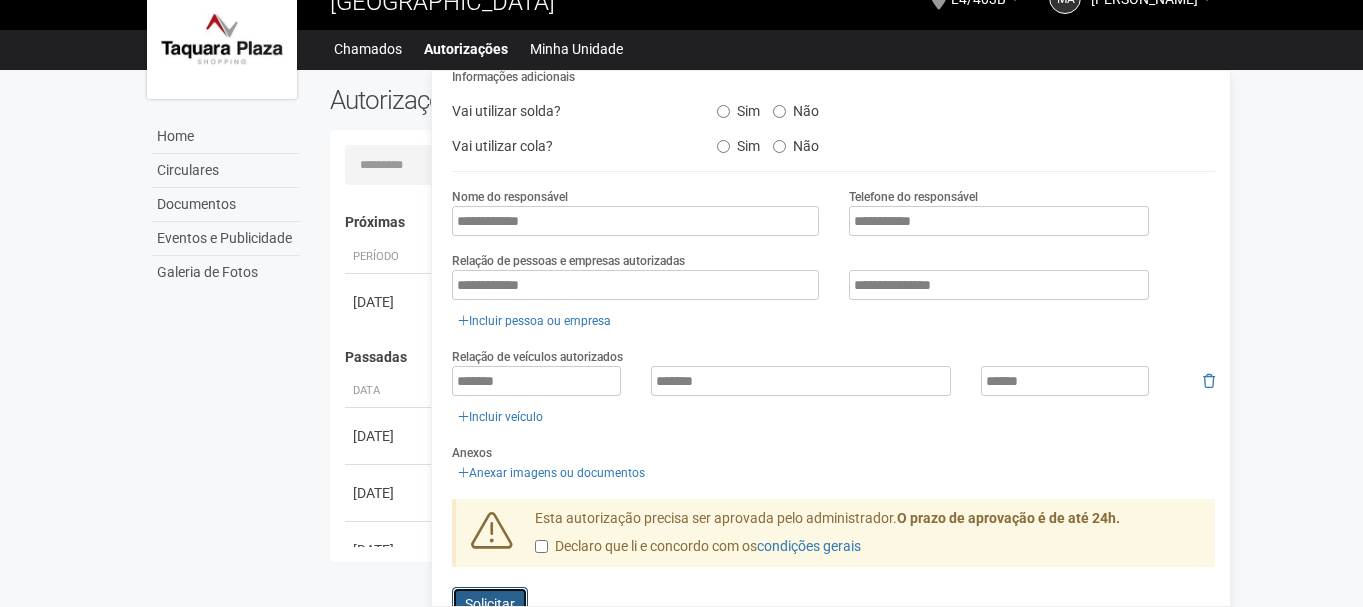 click on "Solicitar" at bounding box center [490, 604] 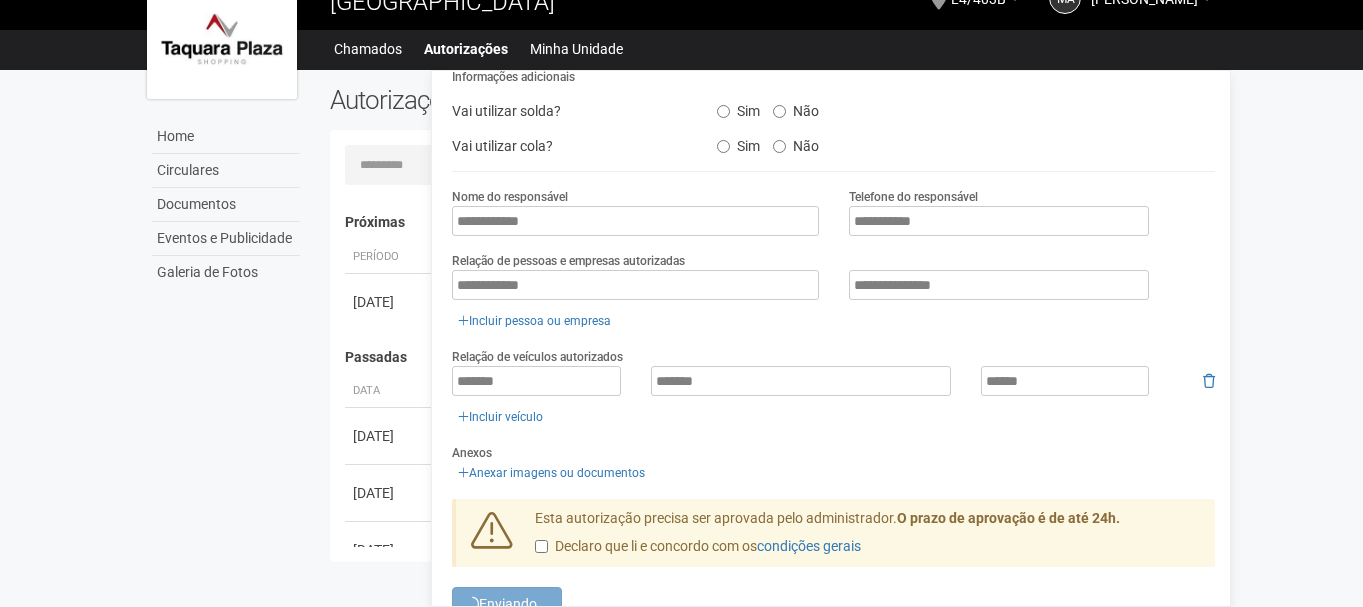 scroll, scrollTop: 0, scrollLeft: 0, axis: both 